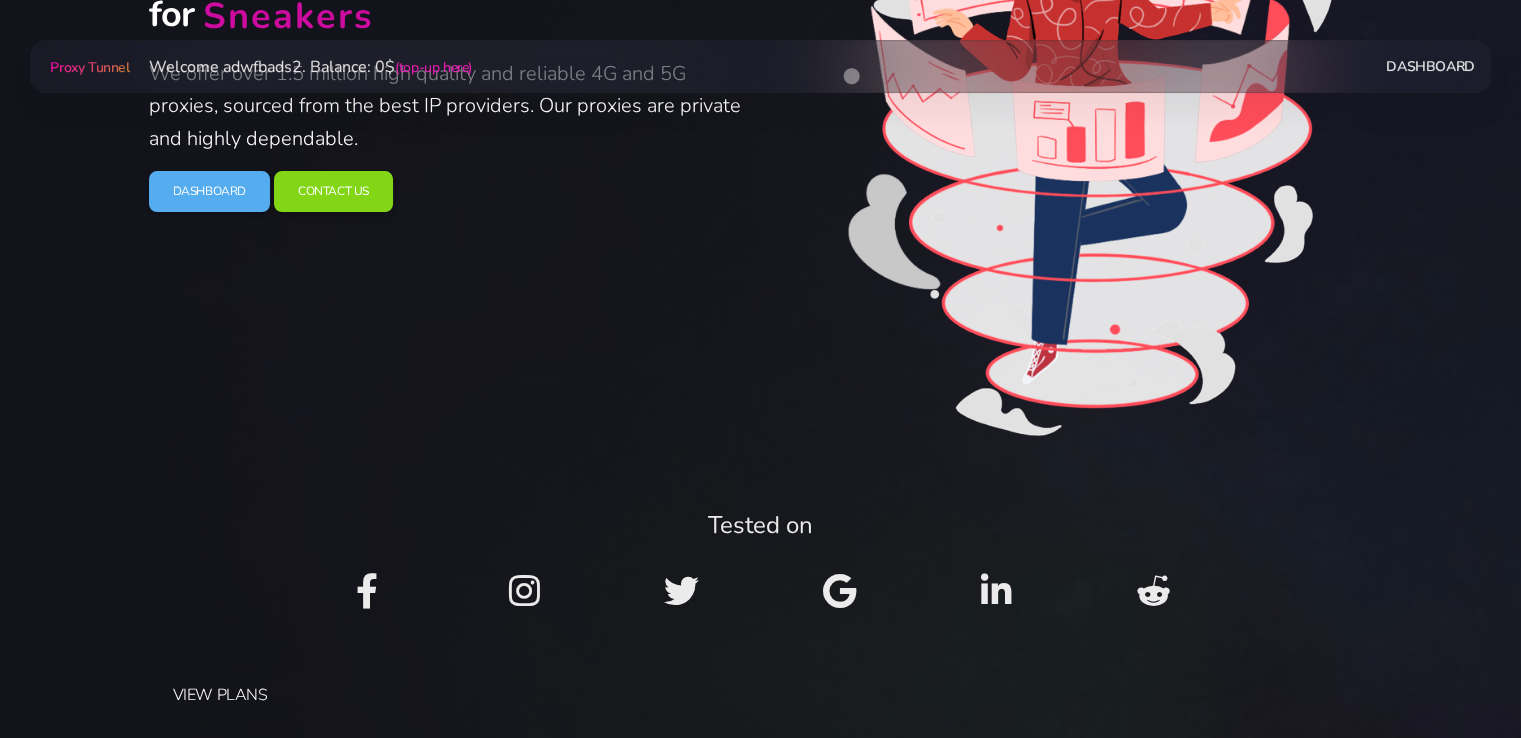 scroll, scrollTop: 0, scrollLeft: 0, axis: both 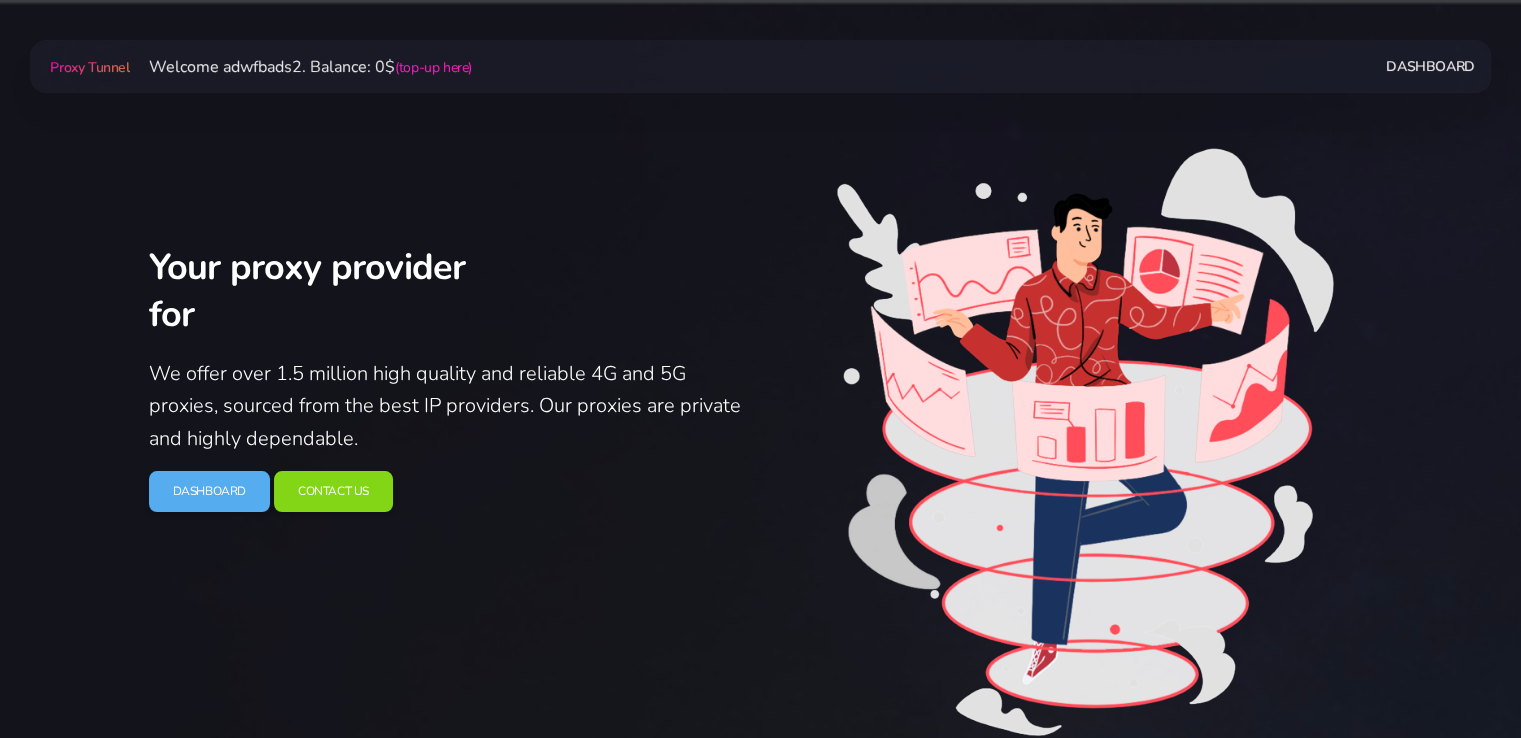 click on "Welcome adwfbads2. Balance: 0$
(top-up here)" at bounding box center (302, 67) 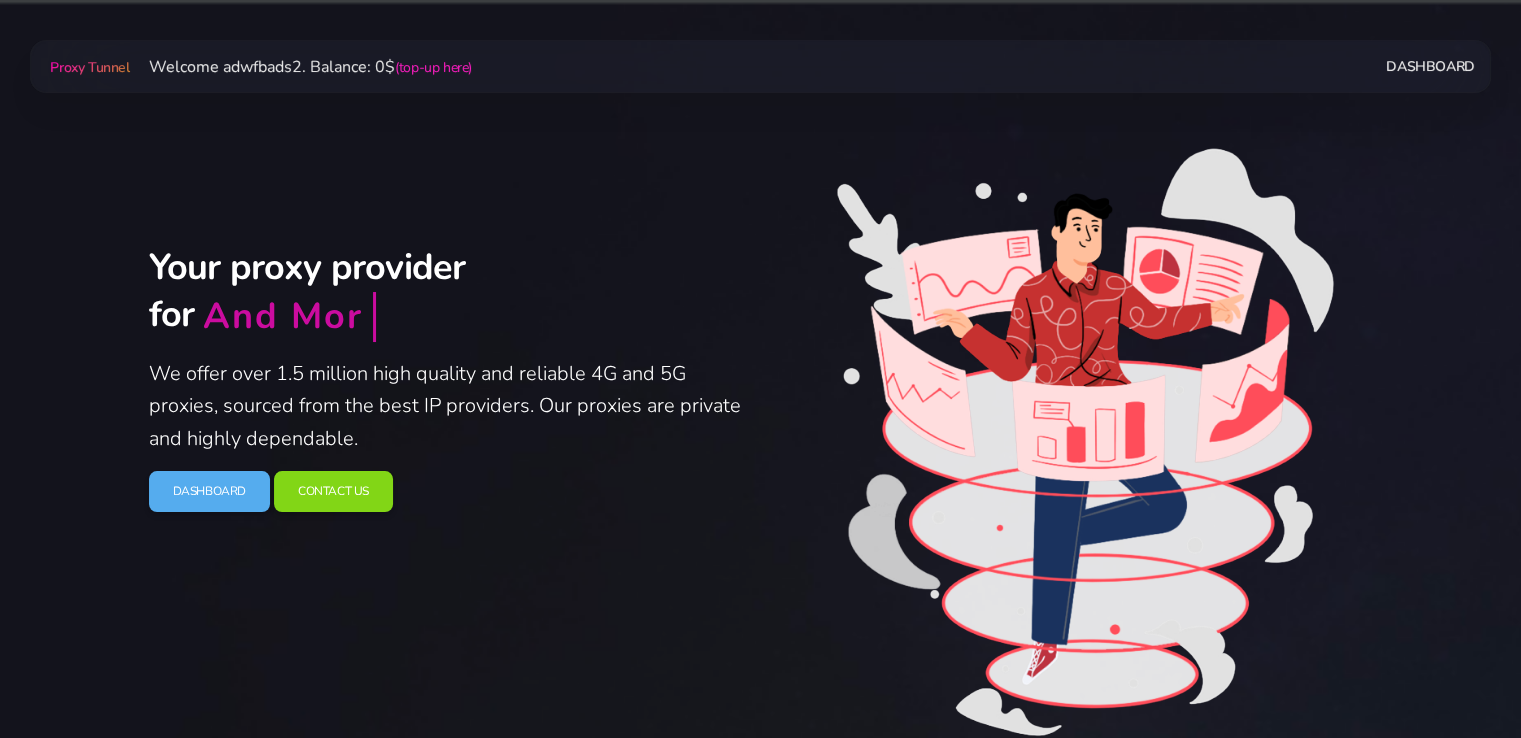 click on "Welcome adwfbads2. Balance: 0$
(top-up here)" at bounding box center [302, 67] 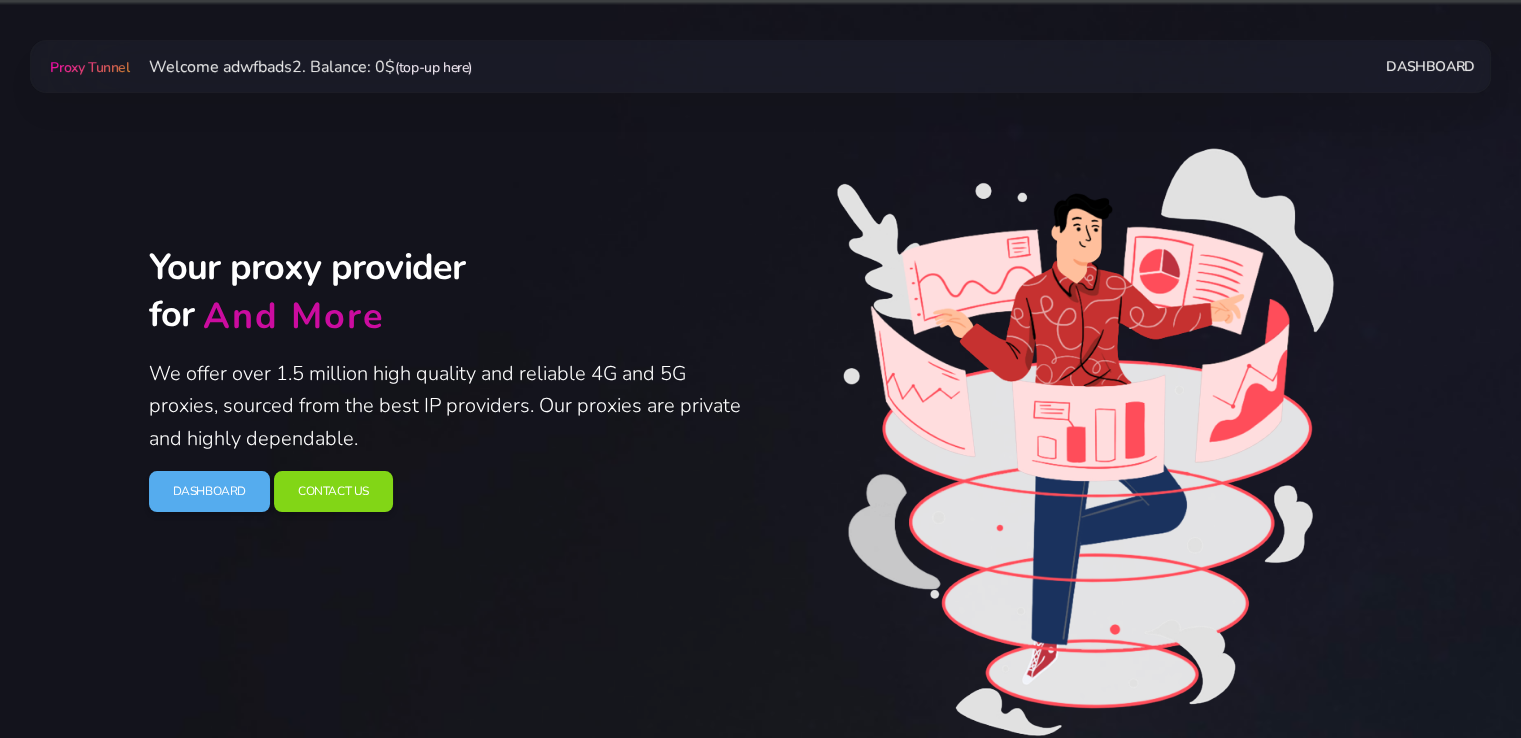 click on "(top-up here)" at bounding box center [433, 67] 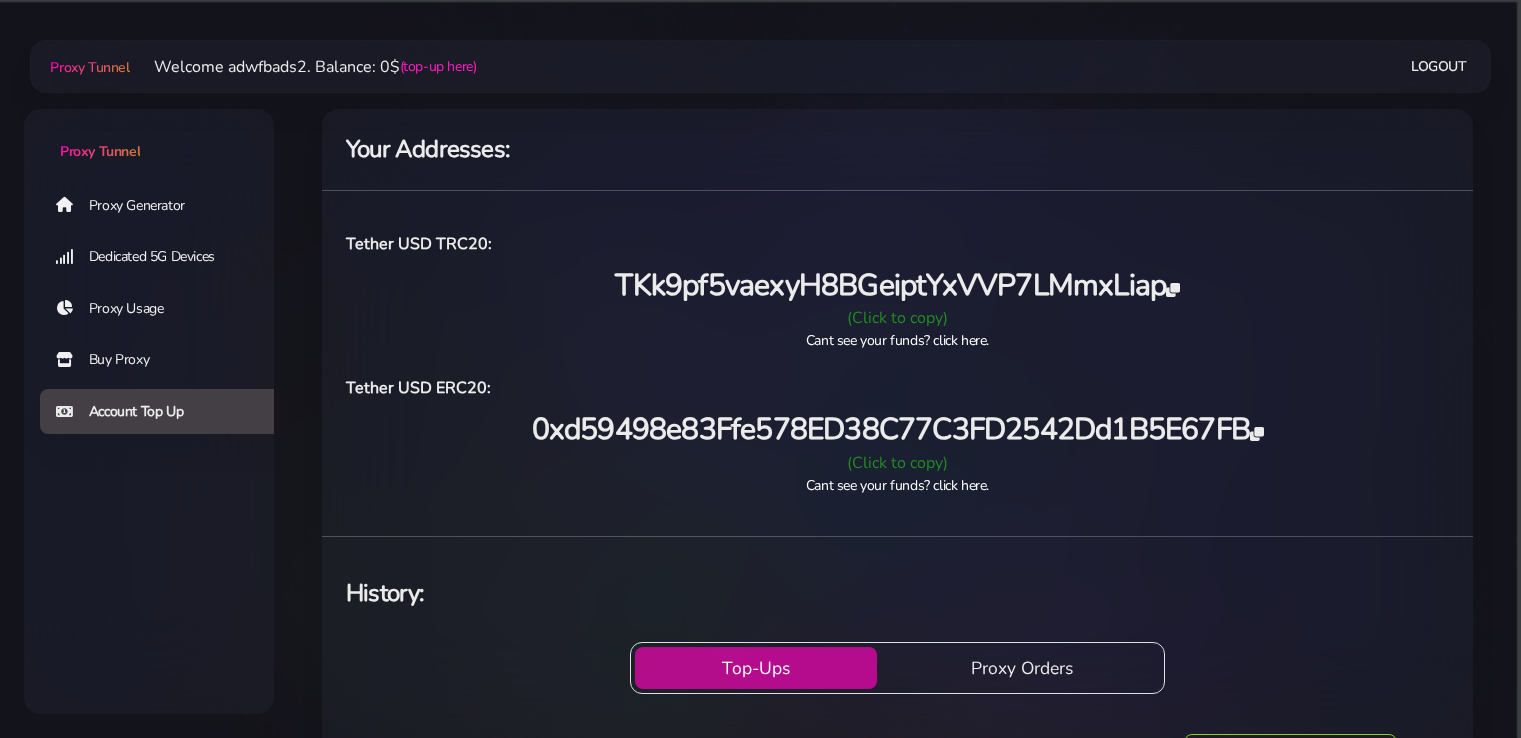 scroll, scrollTop: 0, scrollLeft: 0, axis: both 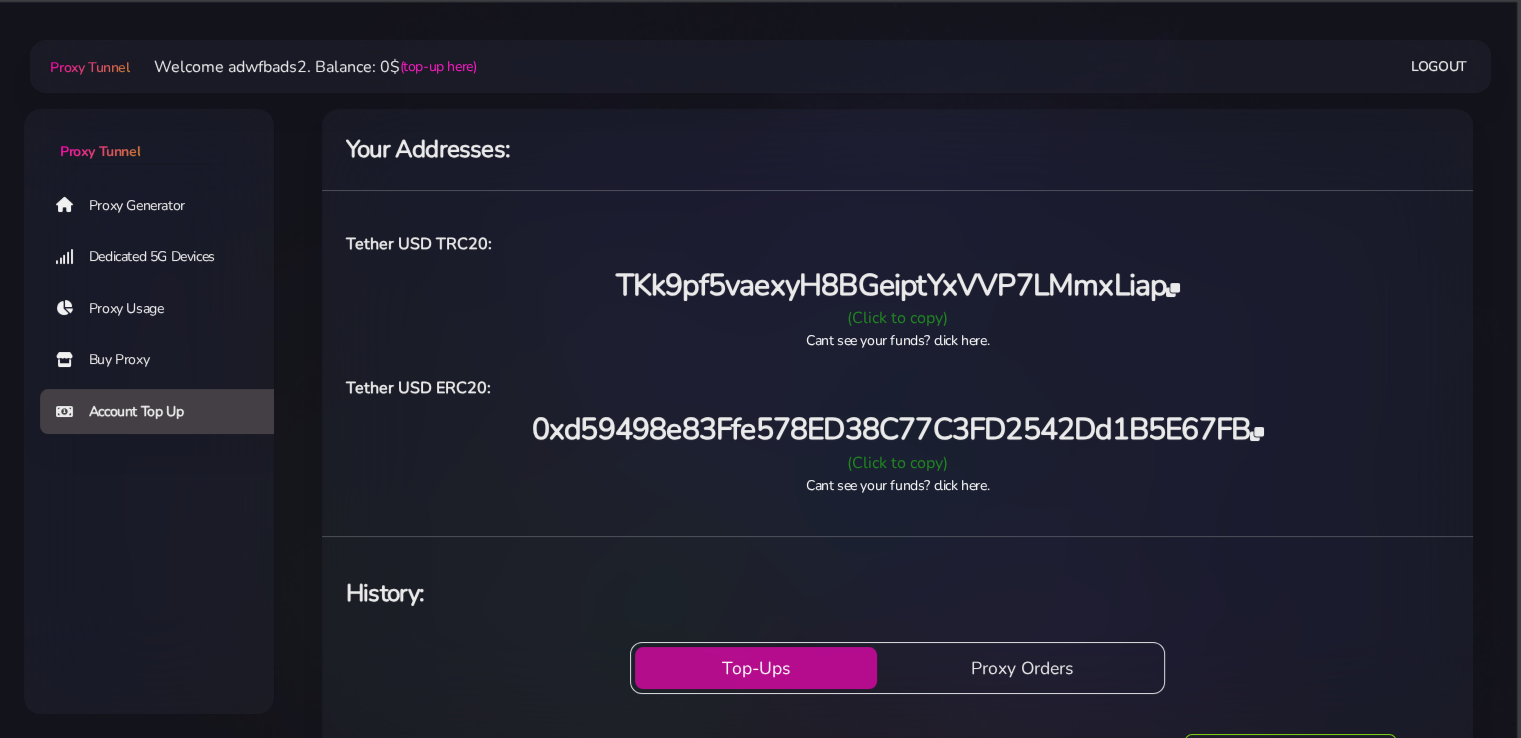 click on "Proxy Generator" at bounding box center [165, 205] 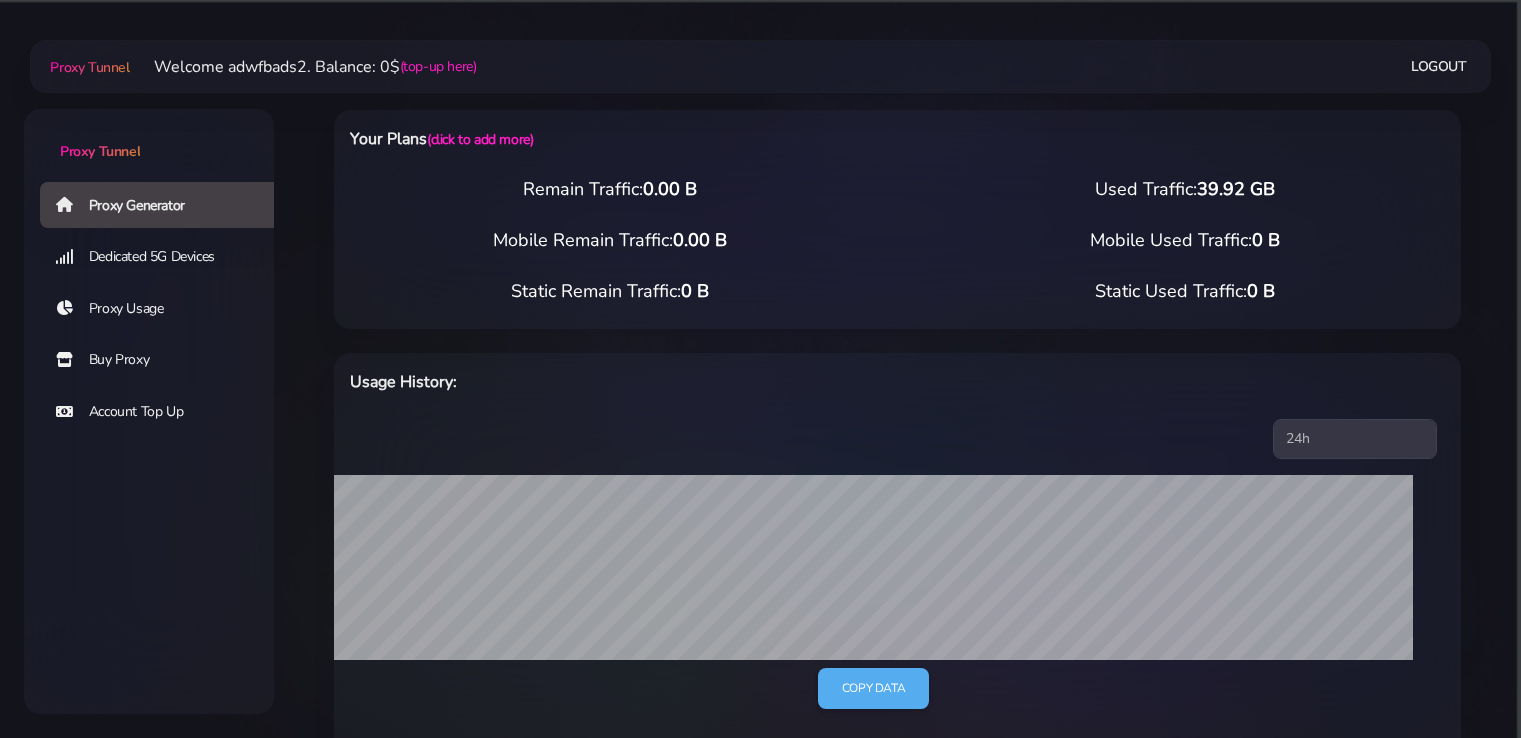 scroll, scrollTop: 0, scrollLeft: 0, axis: both 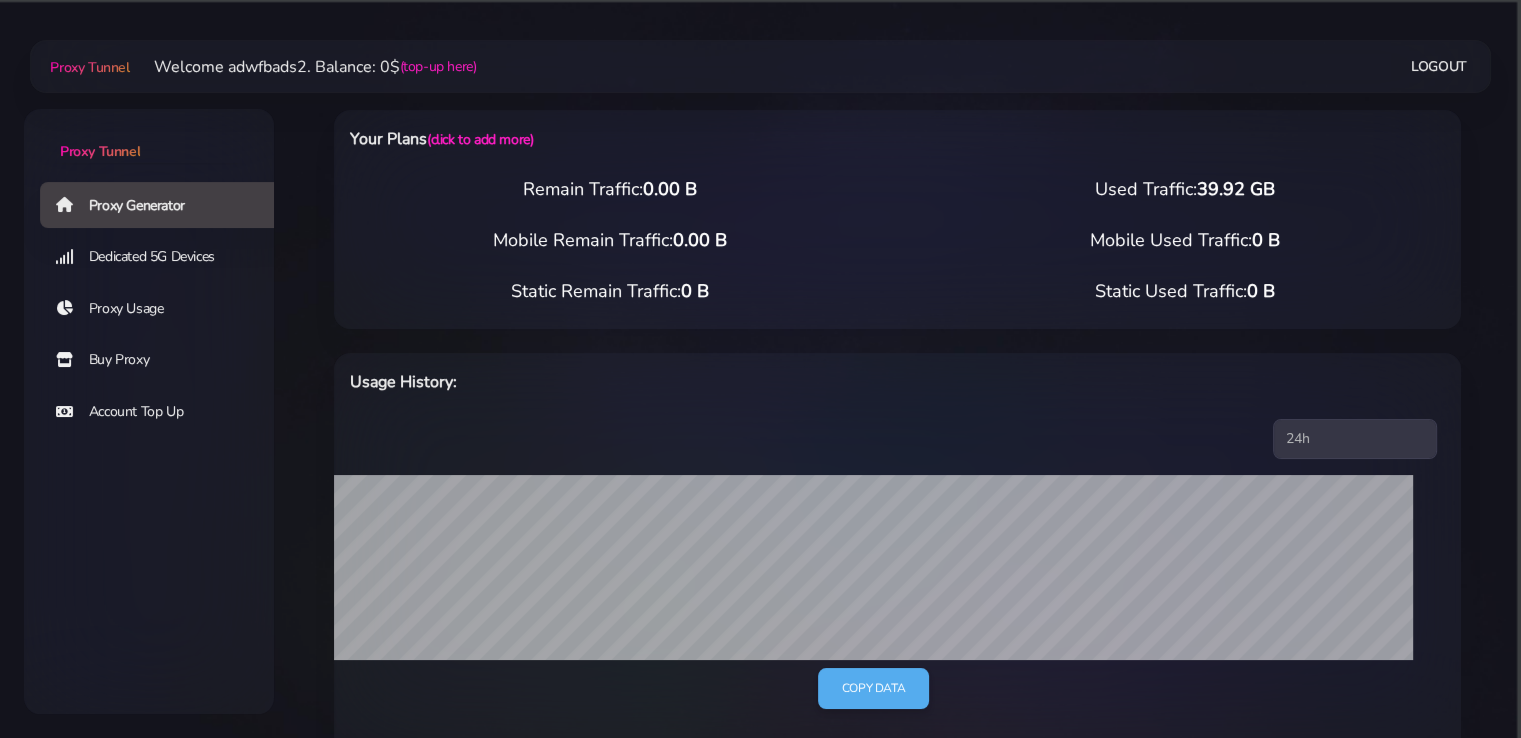 click on "Buy Proxy" at bounding box center (165, 360) 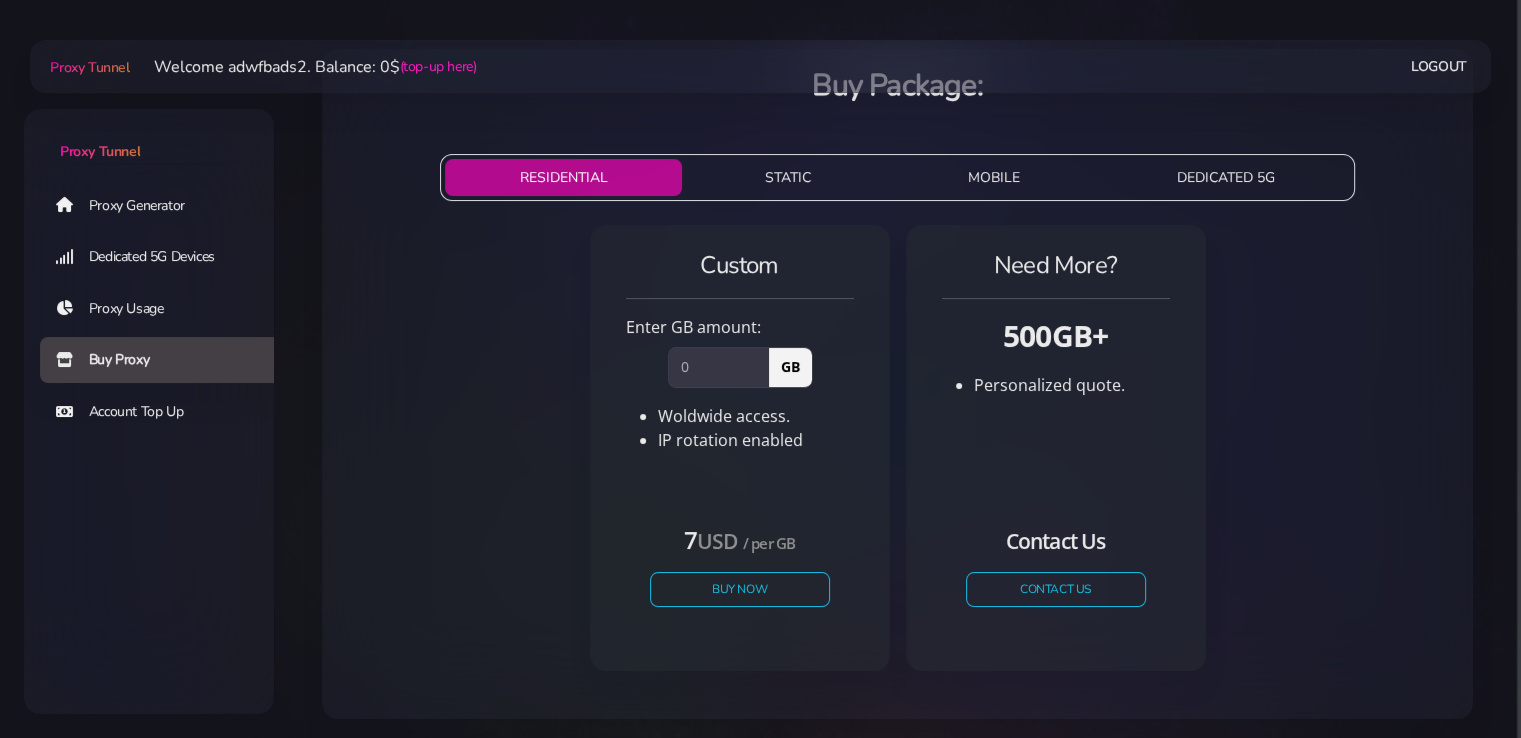 scroll, scrollTop: 117, scrollLeft: 0, axis: vertical 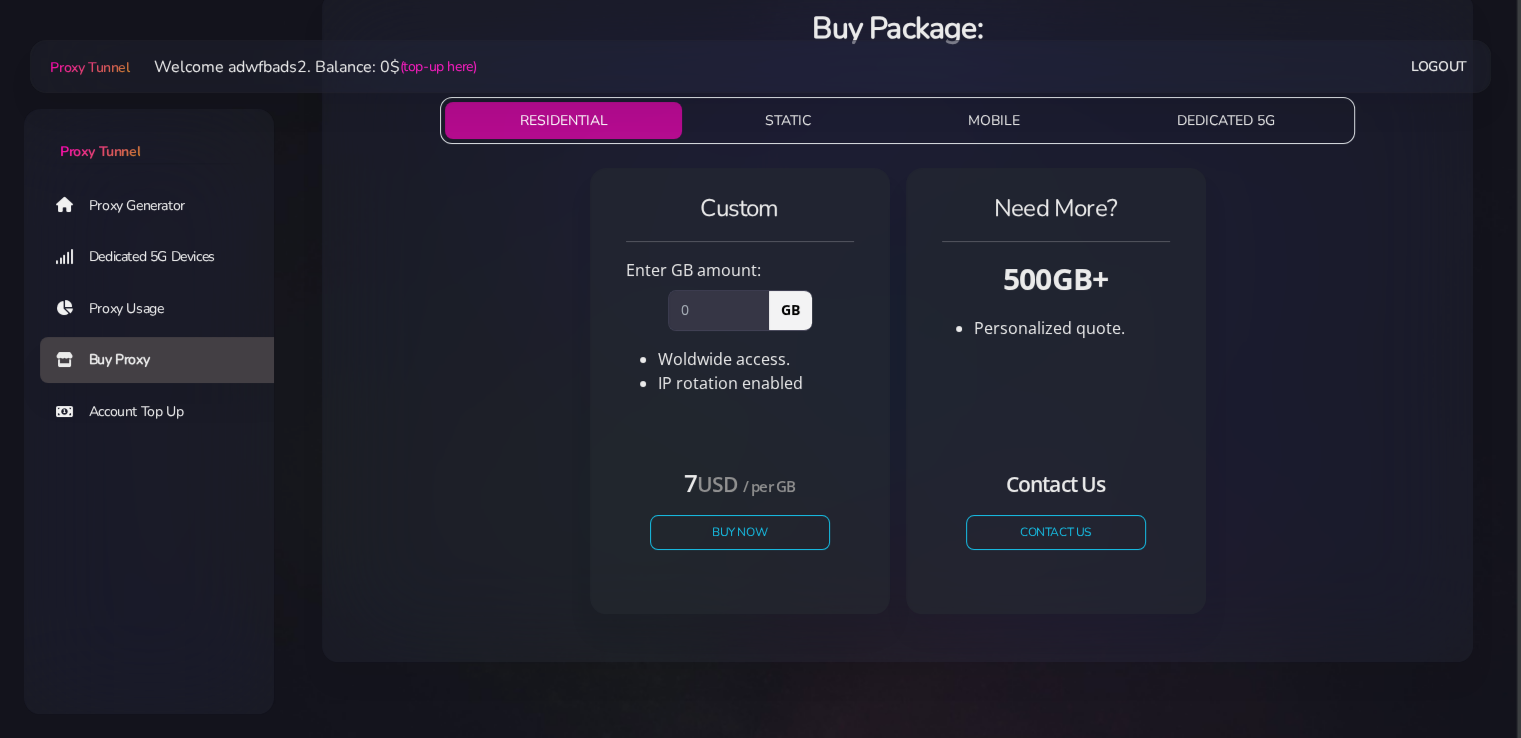 click on "Proxy Tunnel
Proxy Generator
Dedicated 5G Devices
Proxy Usage
Buy Proxy
Account Top Up" at bounding box center (149, 411) 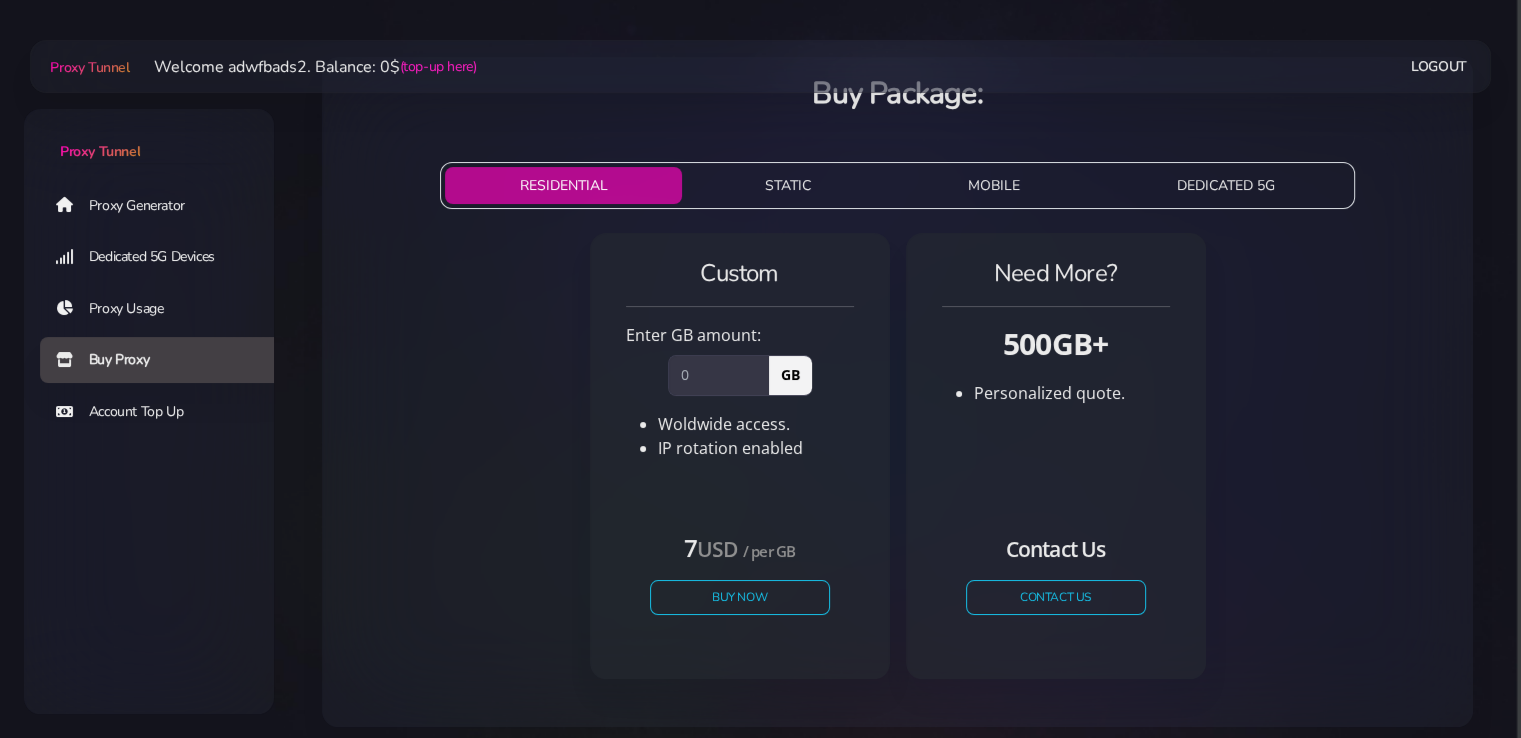 scroll, scrollTop: 100, scrollLeft: 0, axis: vertical 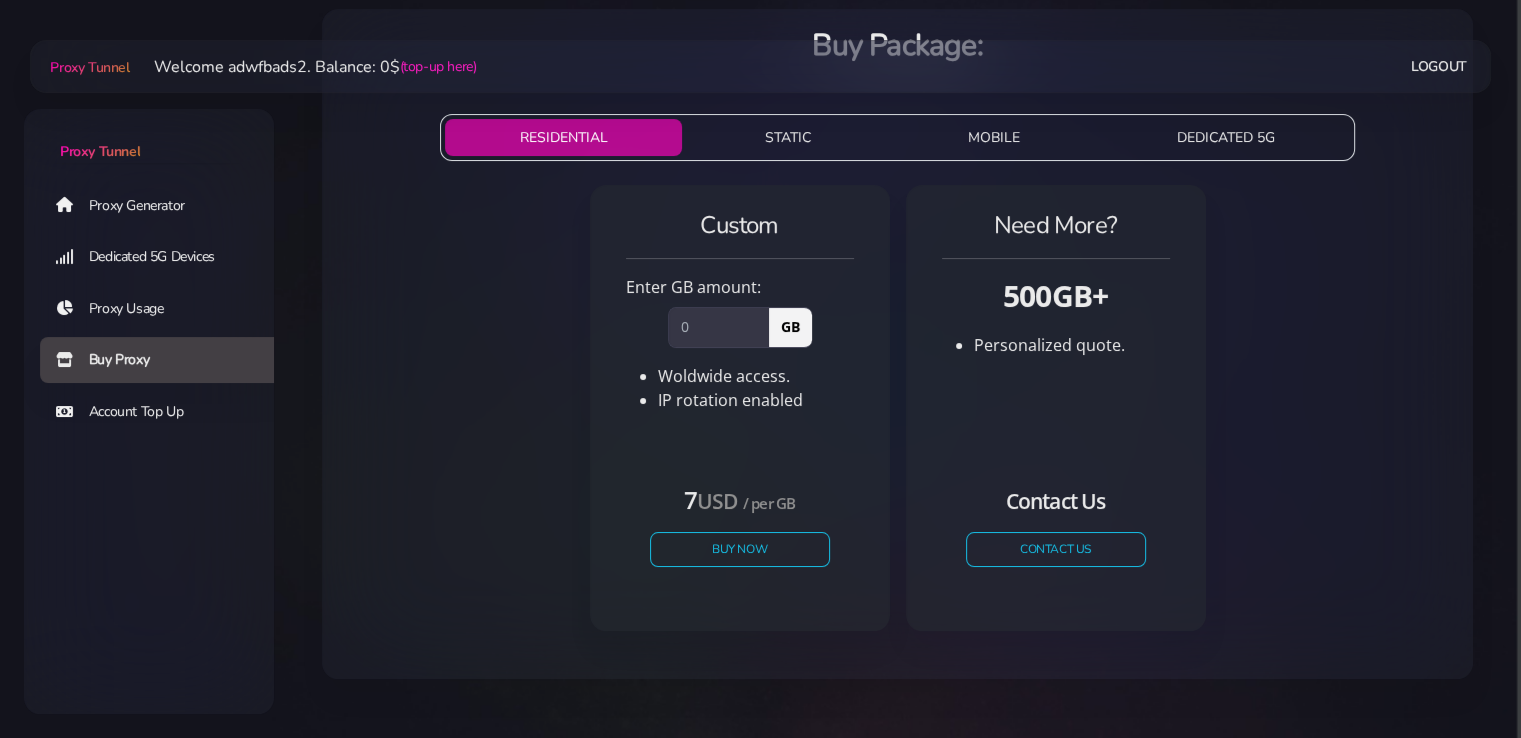 click on "Account Top Up" at bounding box center [165, 412] 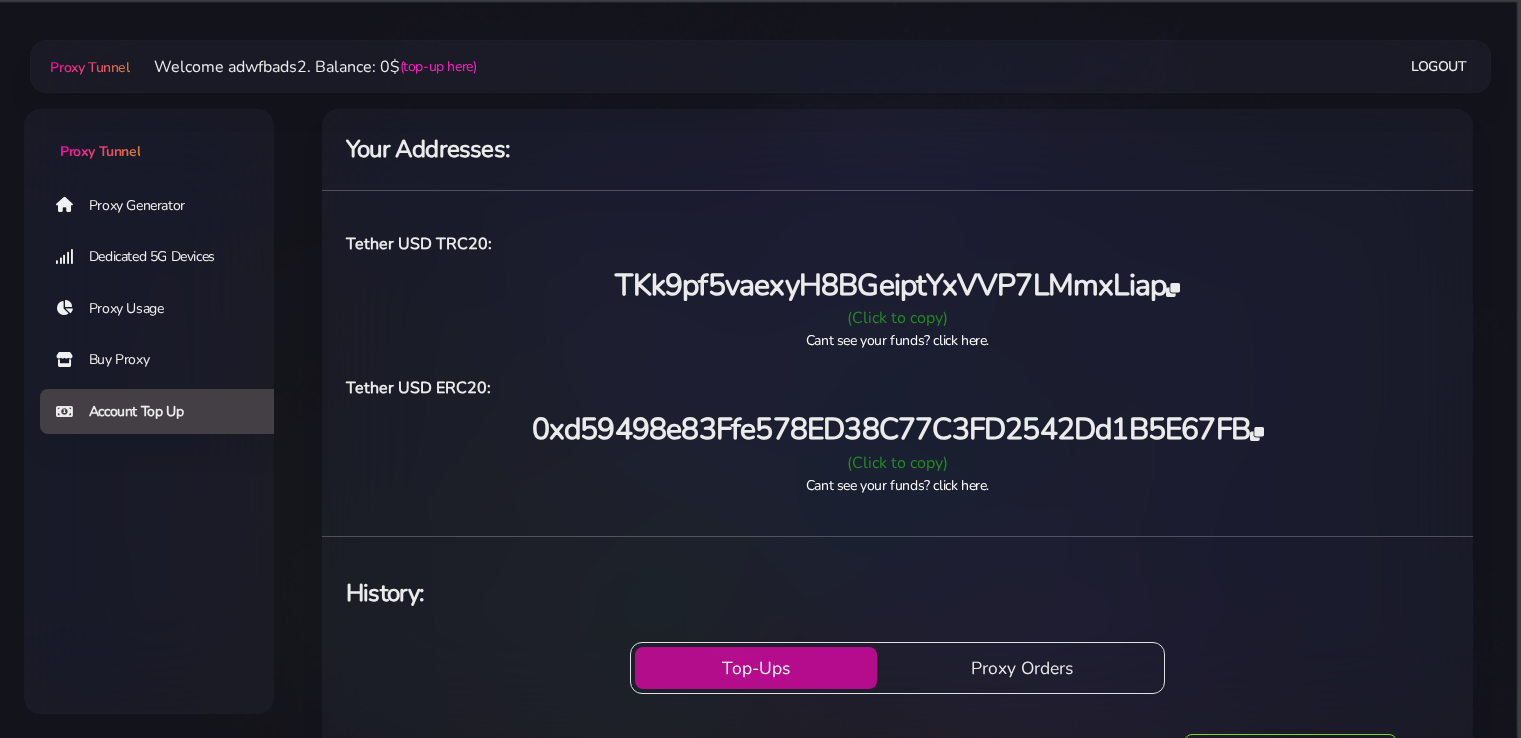 scroll, scrollTop: 0, scrollLeft: 0, axis: both 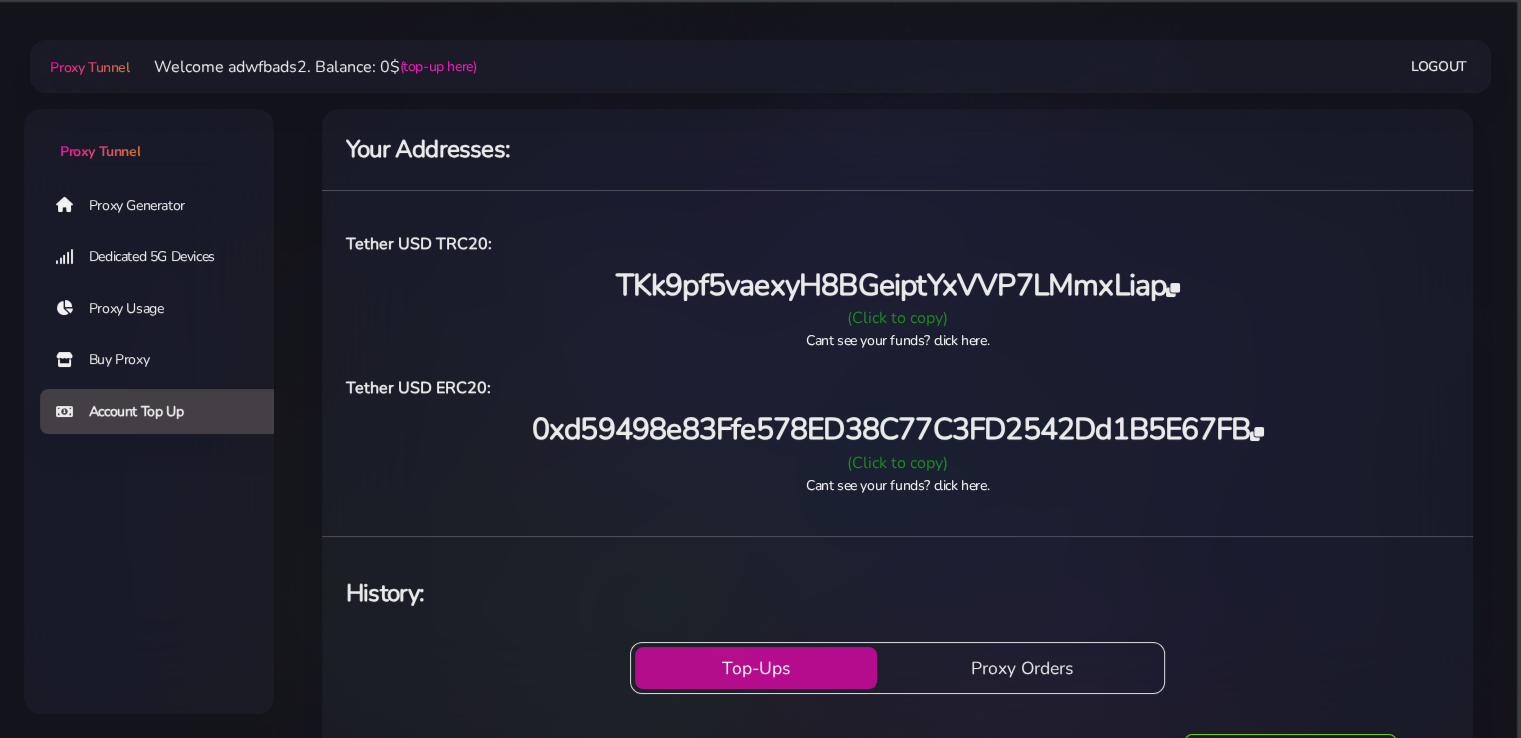 click on "Buy Proxy" at bounding box center [165, 360] 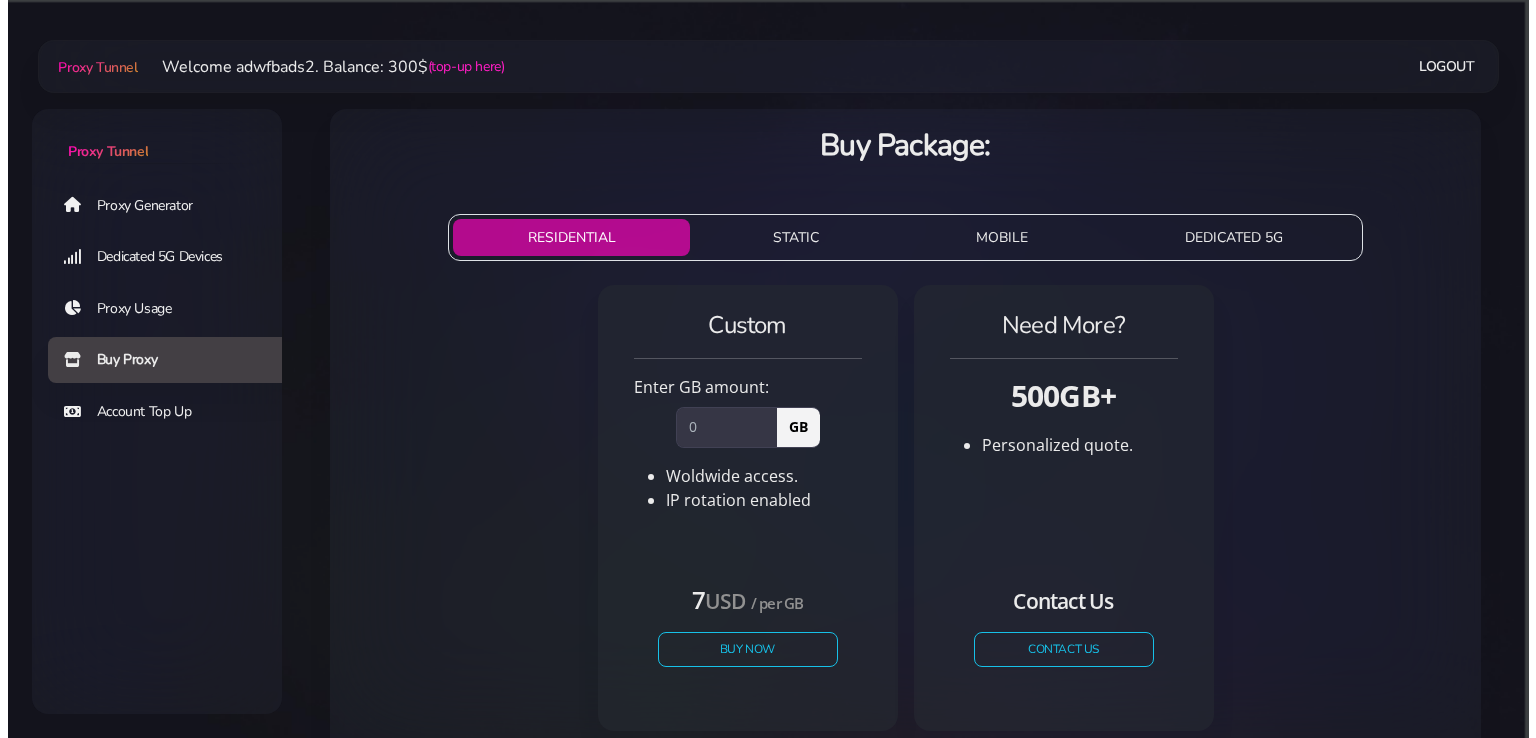 scroll, scrollTop: 0, scrollLeft: 0, axis: both 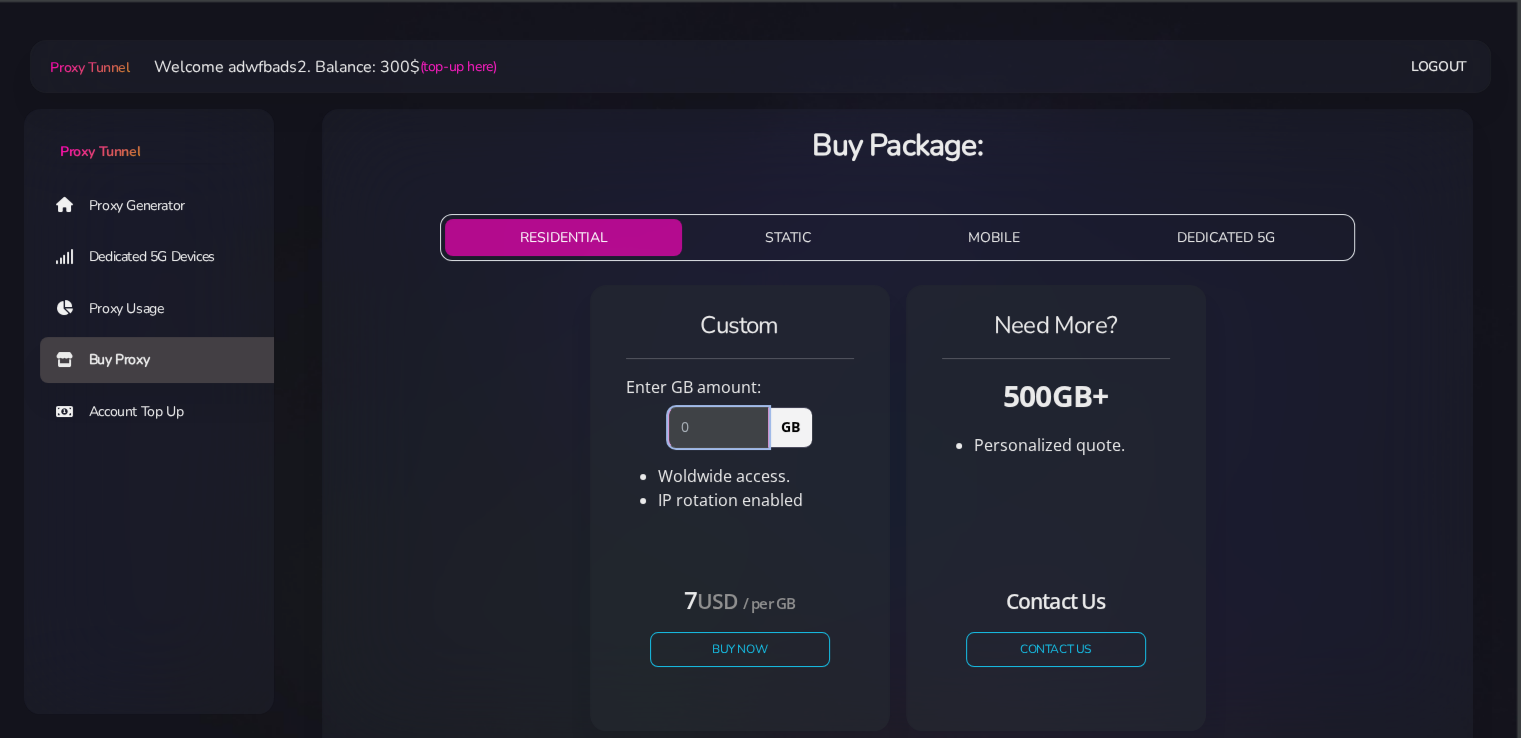 drag, startPoint x: 717, startPoint y: 421, endPoint x: 676, endPoint y: 422, distance: 41.01219 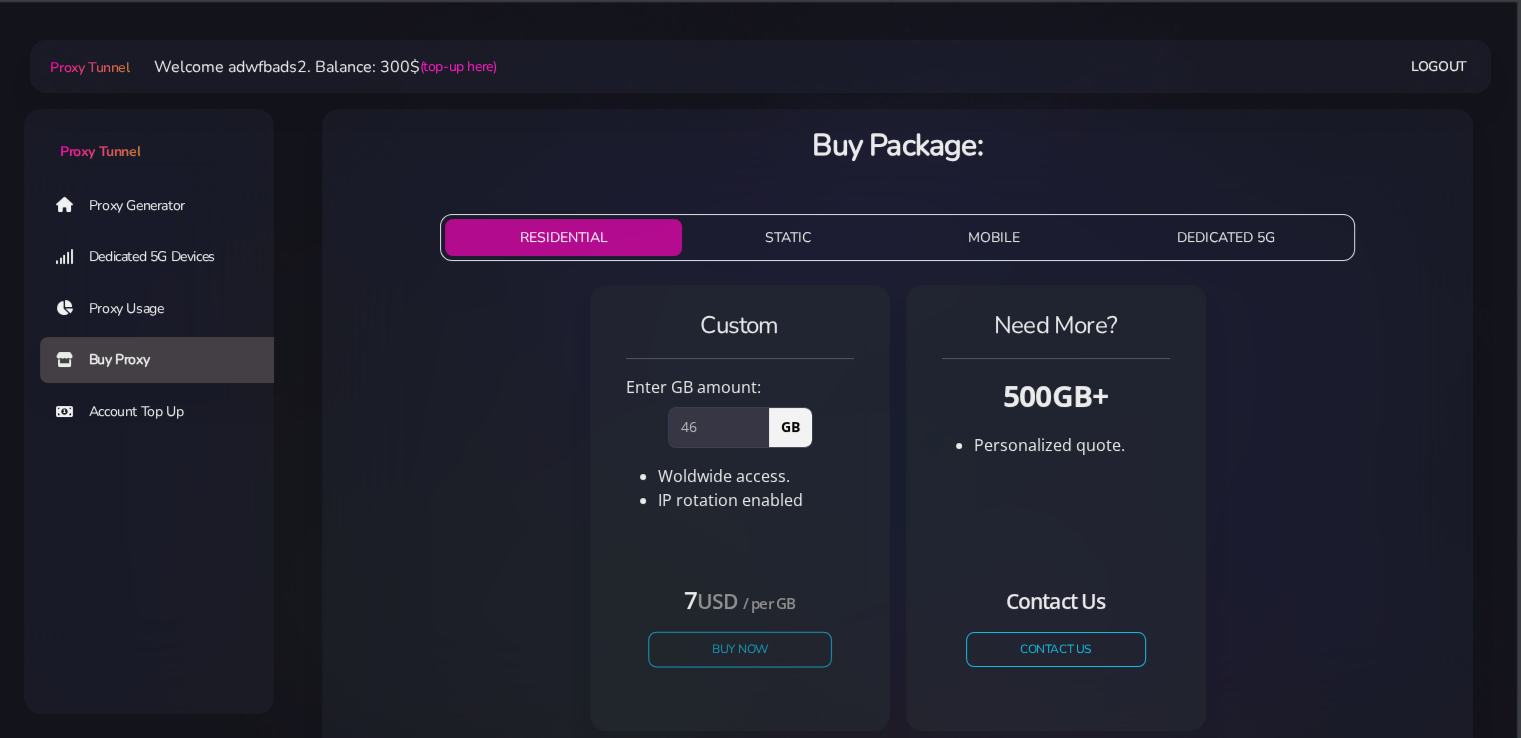 click on "Buy Now" at bounding box center [740, 649] 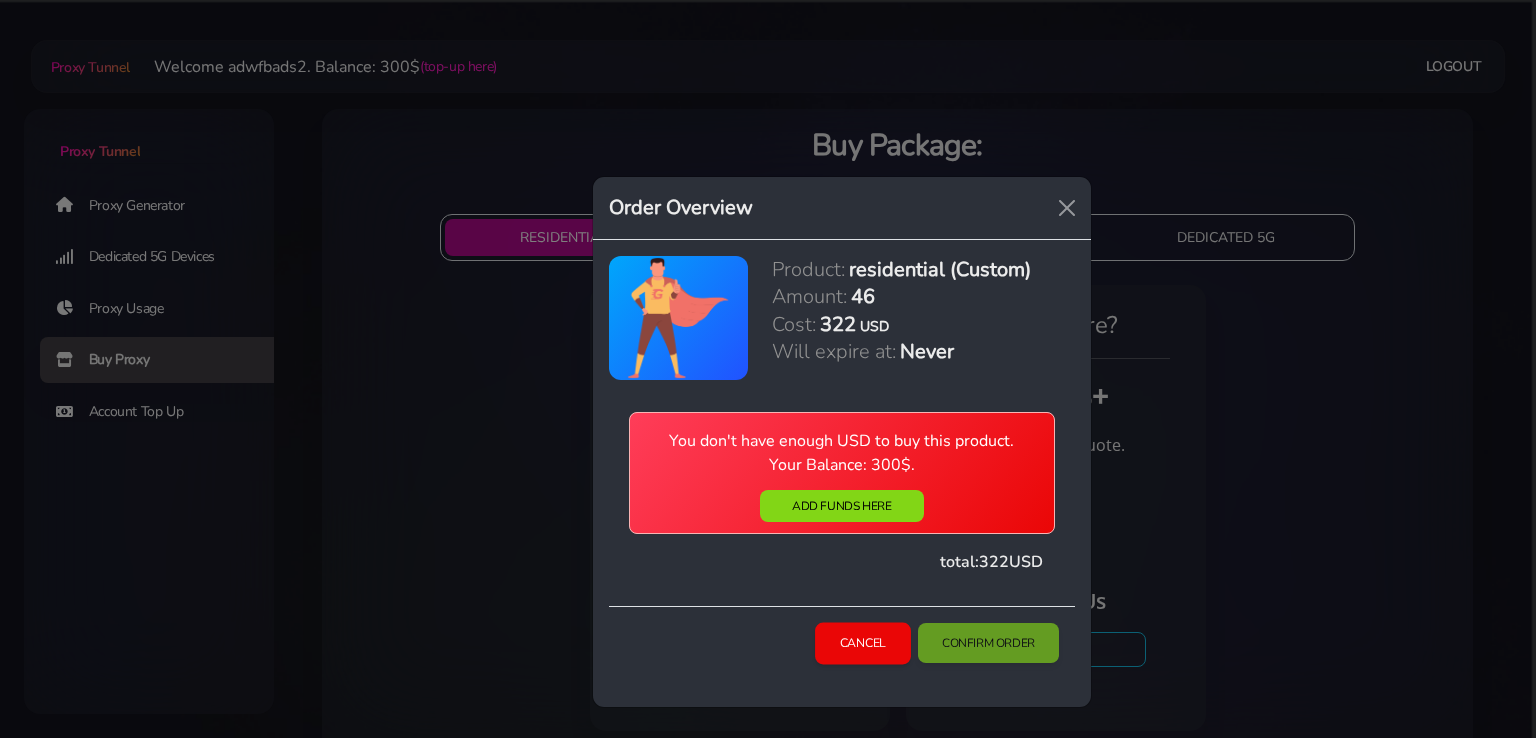 click on "Cancel" at bounding box center (862, 643) 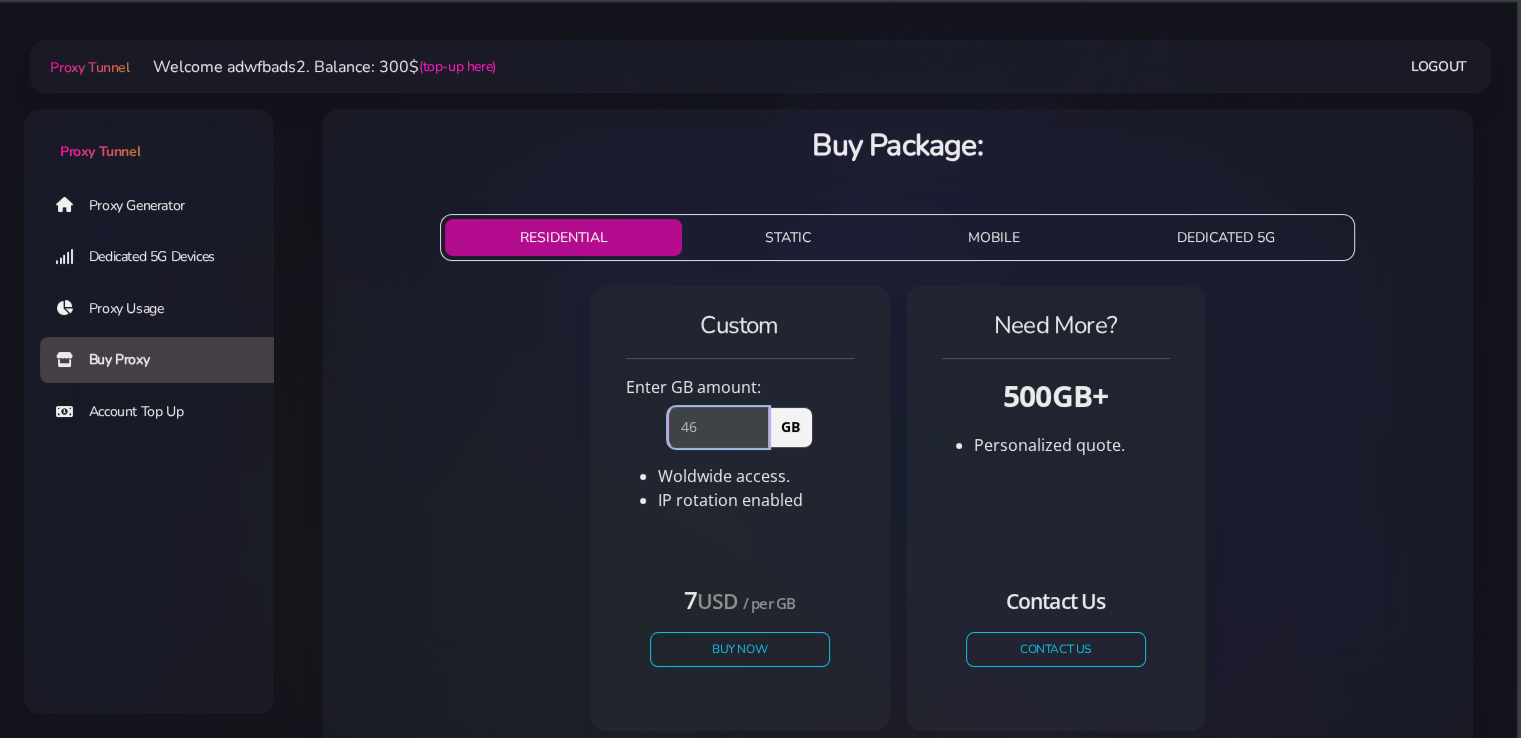 click on "46" at bounding box center [718, 427] 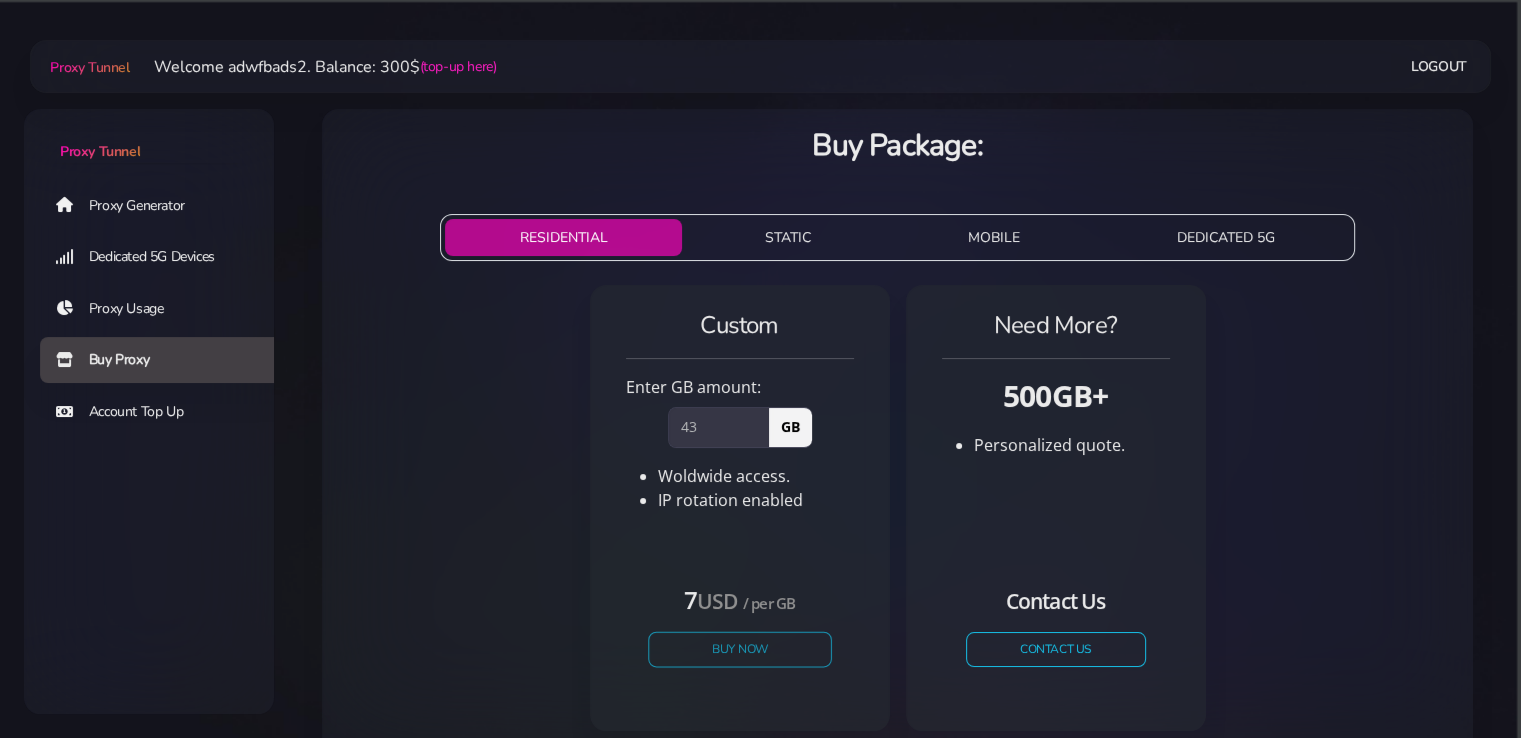 click on "Buy Now" at bounding box center [740, 649] 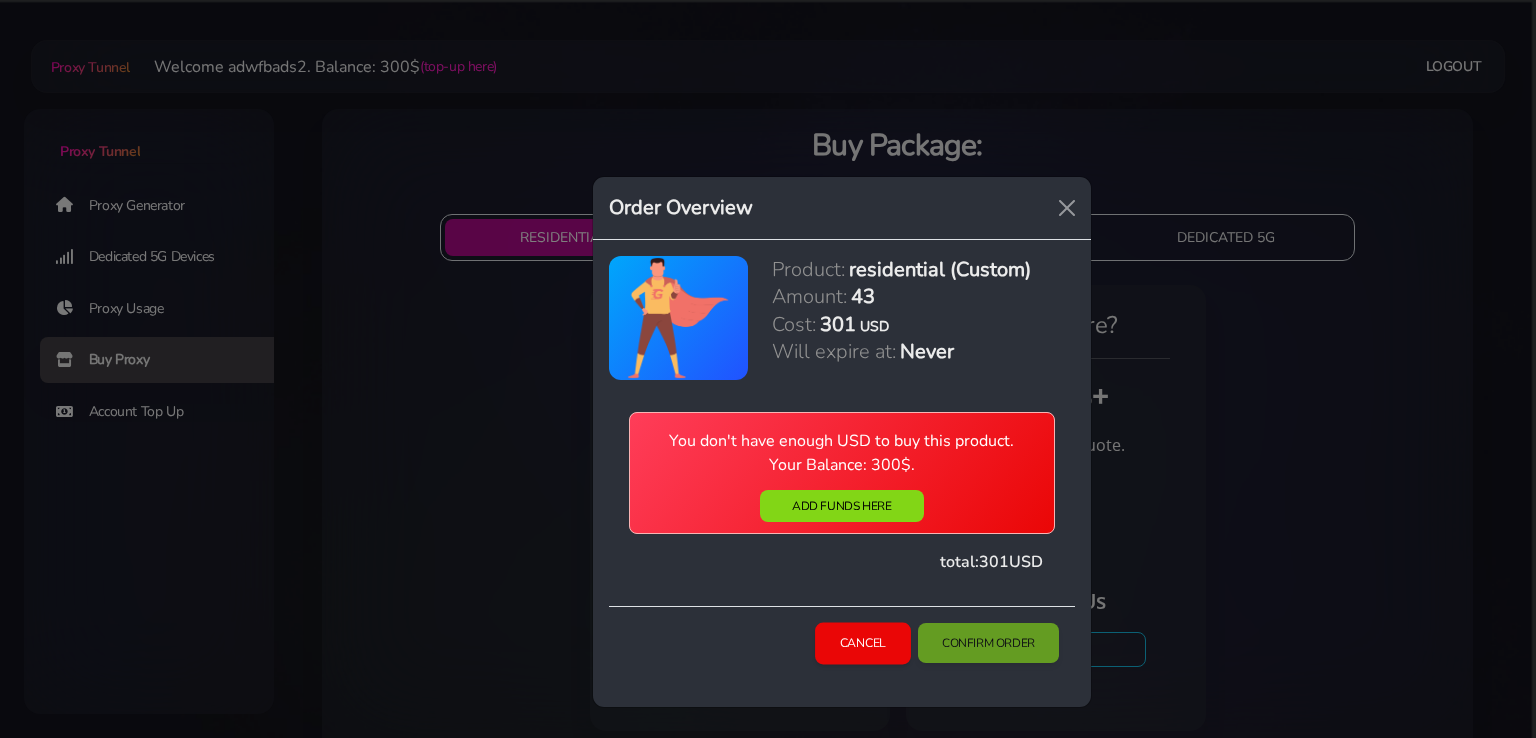 click on "Cancel" at bounding box center (862, 643) 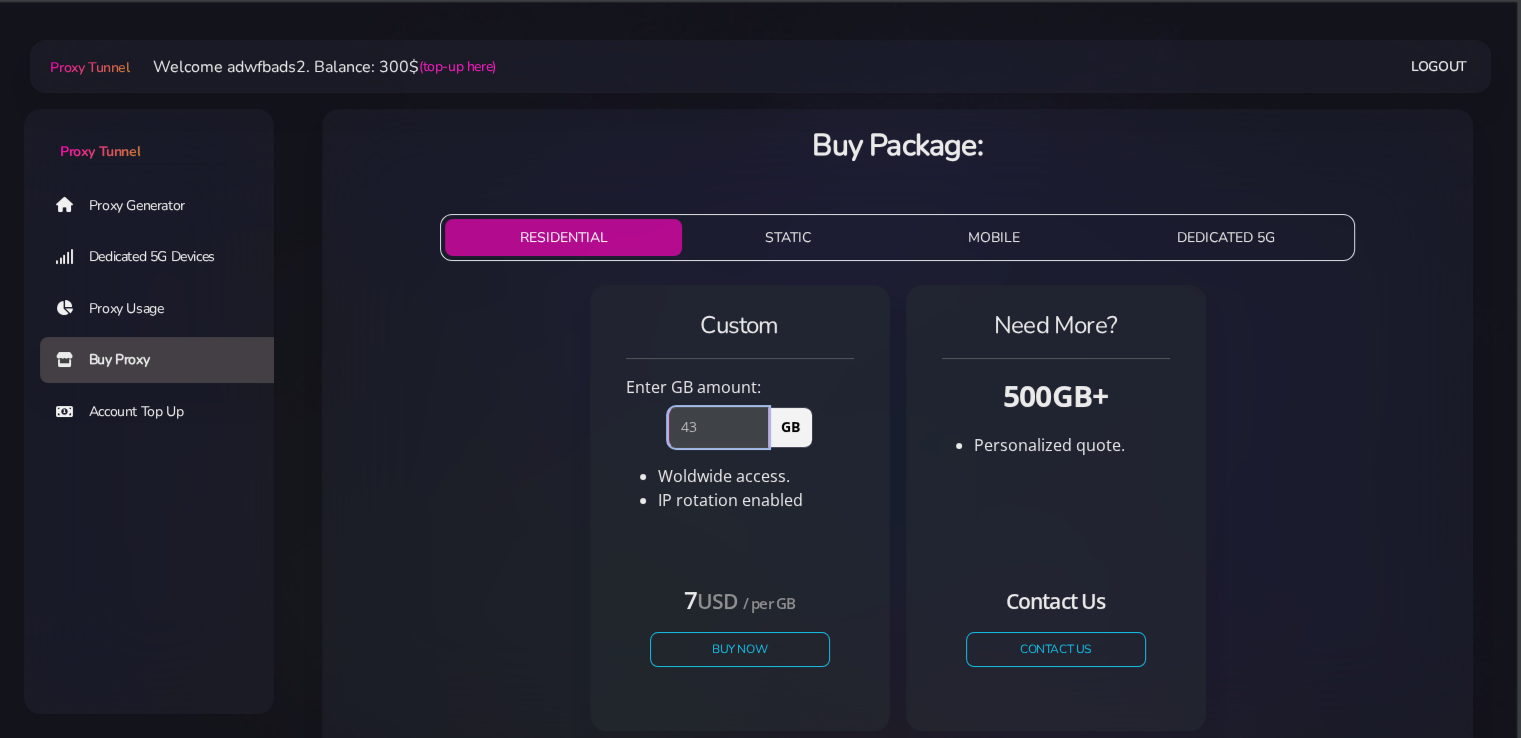 click on "43" at bounding box center [718, 427] 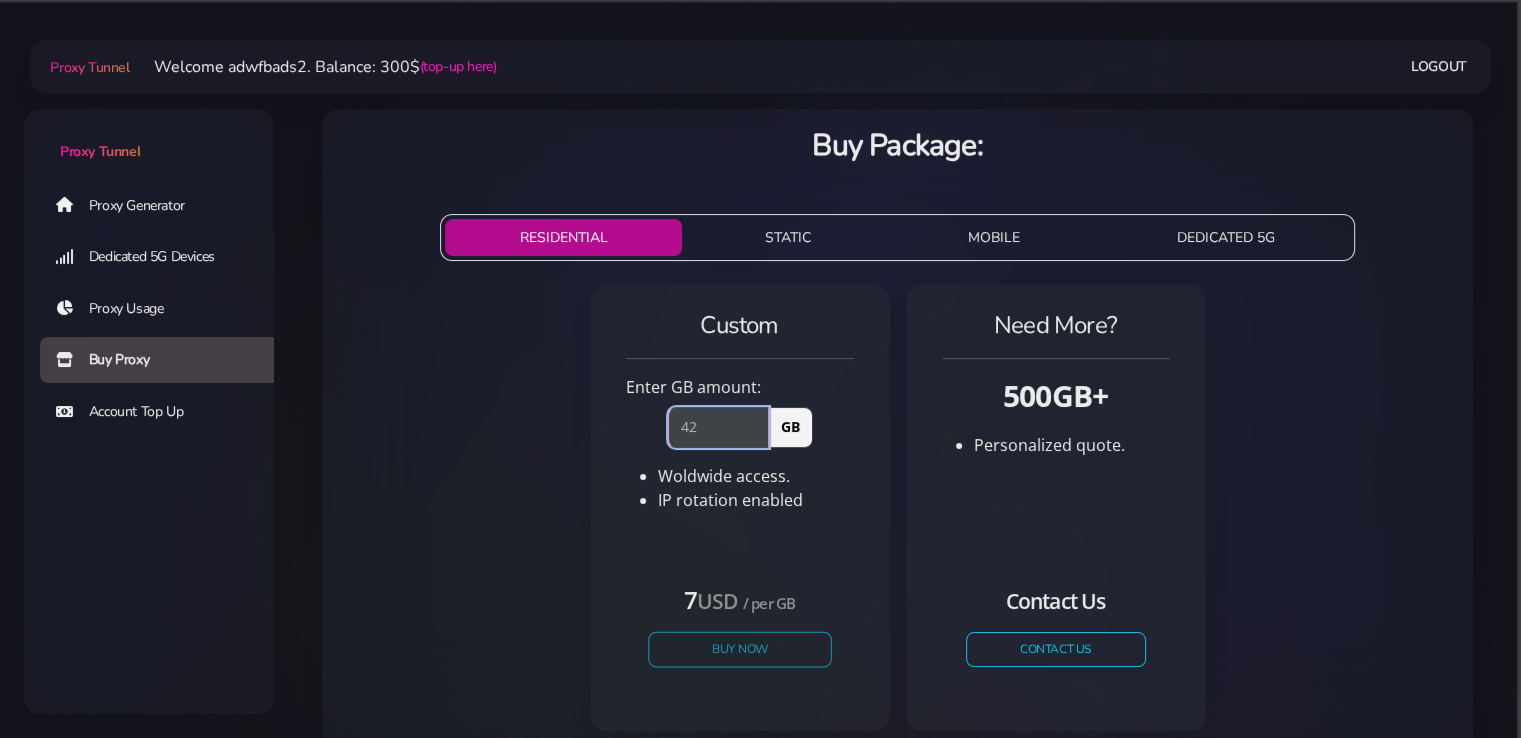 type on "42" 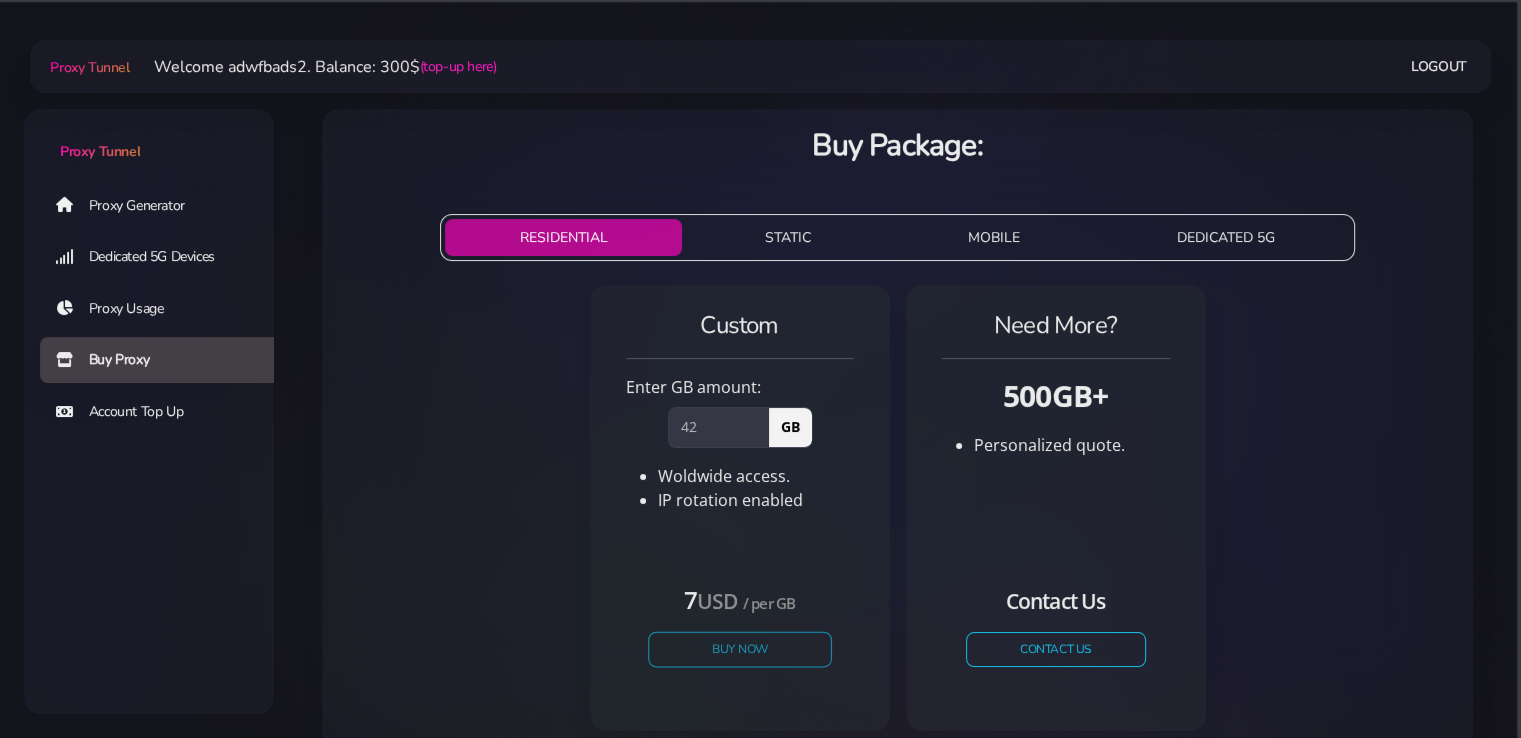 click on "Buy Now" at bounding box center [740, 649] 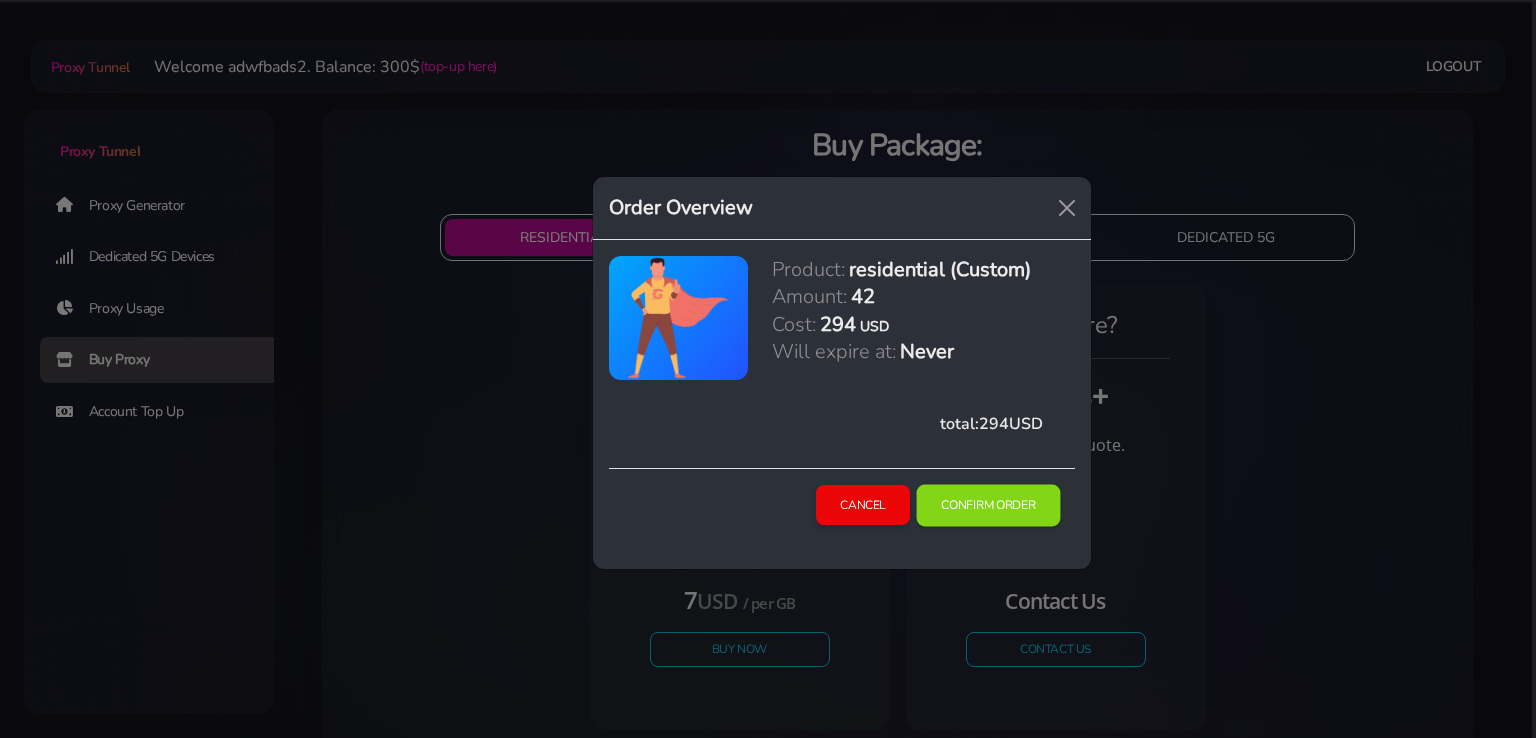 click on "Confirm Order" at bounding box center (989, 505) 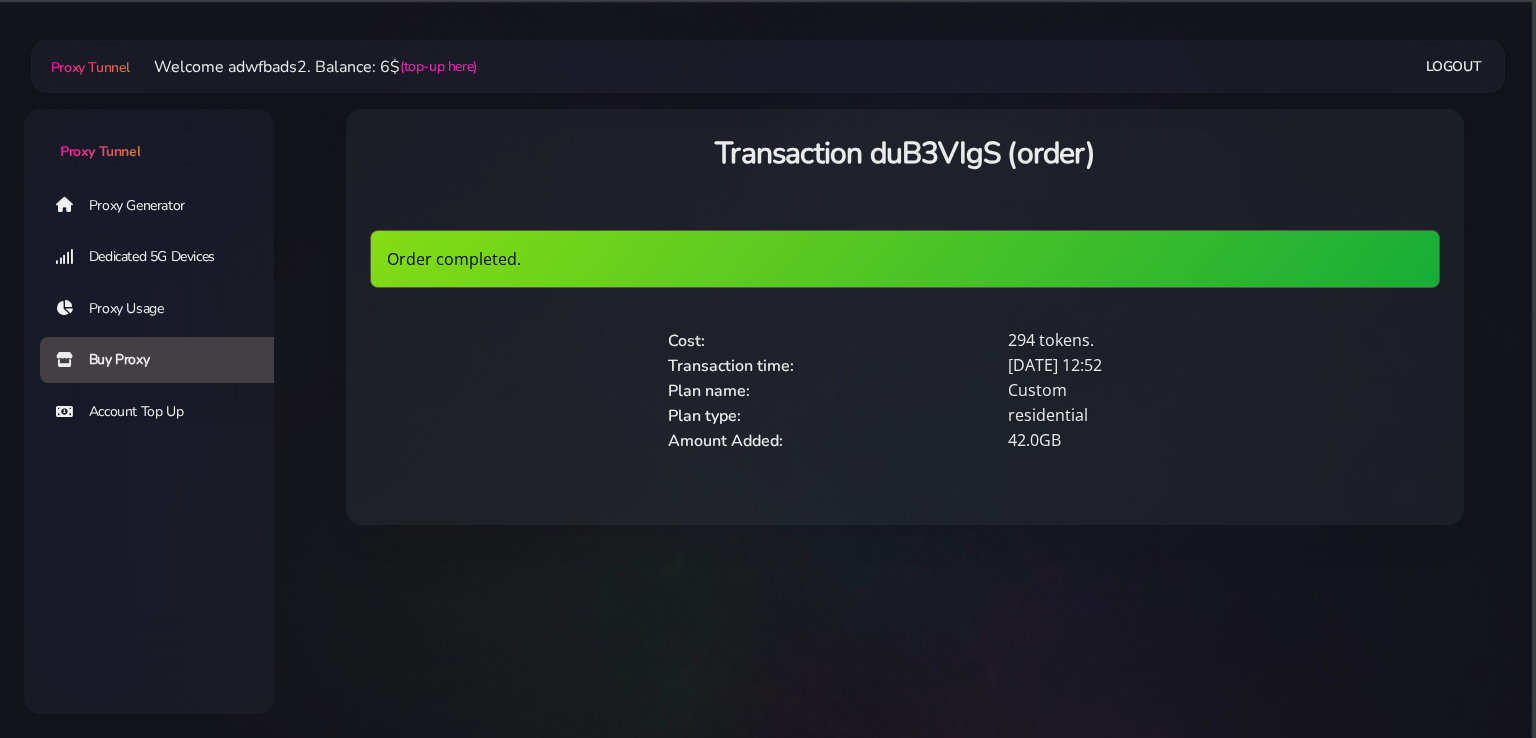 scroll, scrollTop: 0, scrollLeft: 0, axis: both 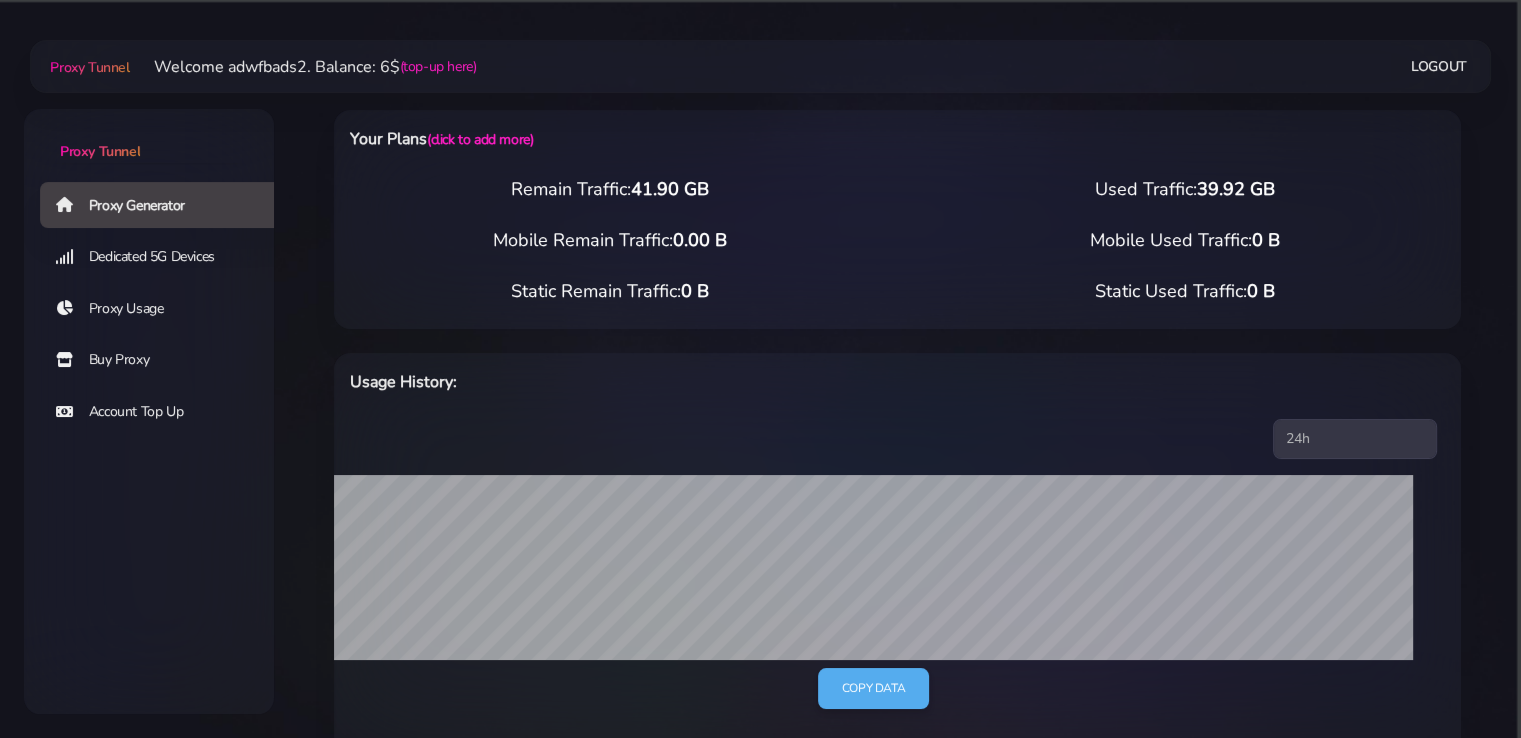 click on "Proxy Tunnel
Proxy Generator
Dedicated 5G Devices
Proxy Usage
Buy Proxy
Account Top Up" at bounding box center (149, 411) 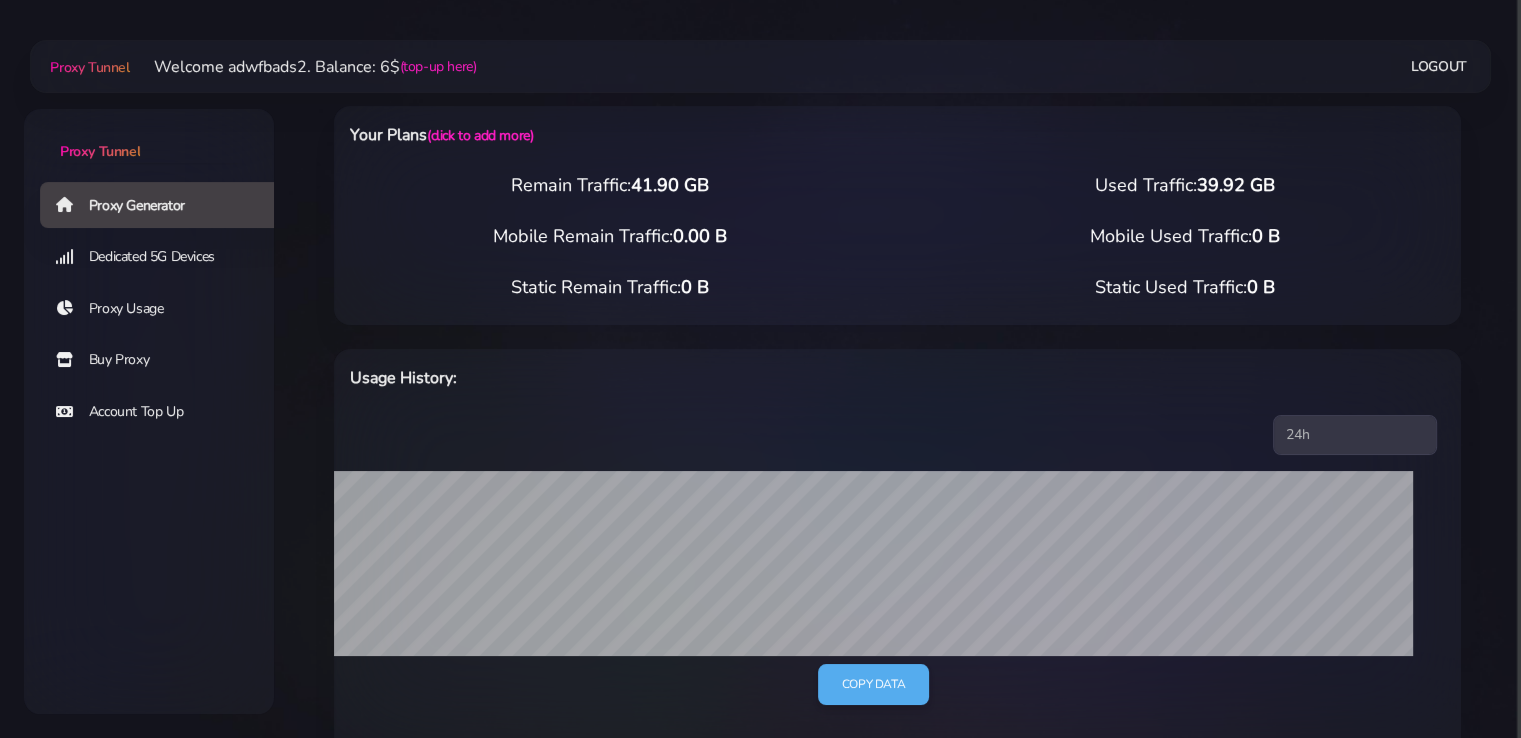 scroll, scrollTop: 0, scrollLeft: 0, axis: both 